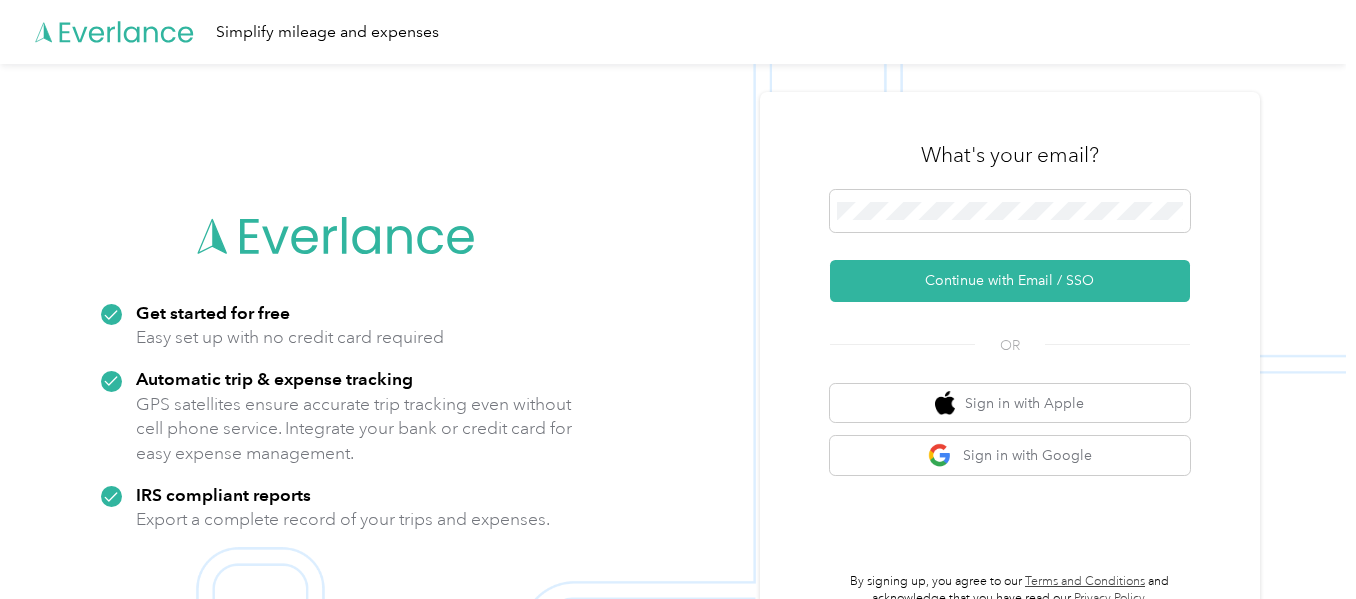 scroll, scrollTop: 0, scrollLeft: 0, axis: both 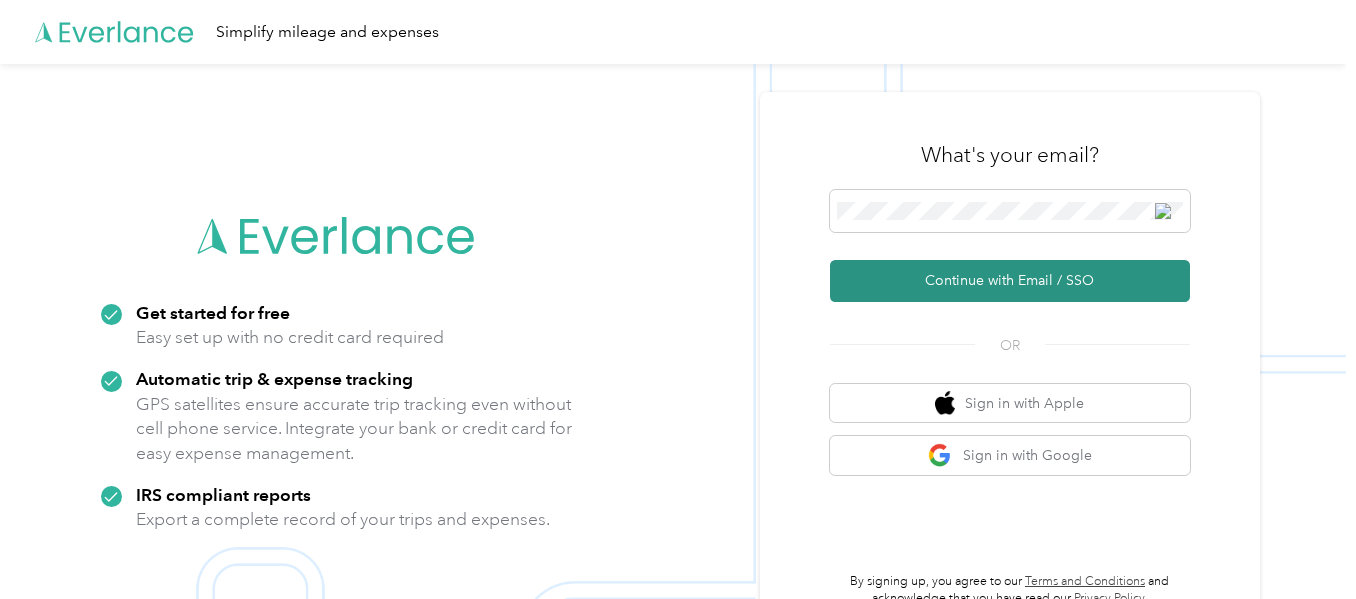 click on "Continue with Email / SSO" at bounding box center [1010, 281] 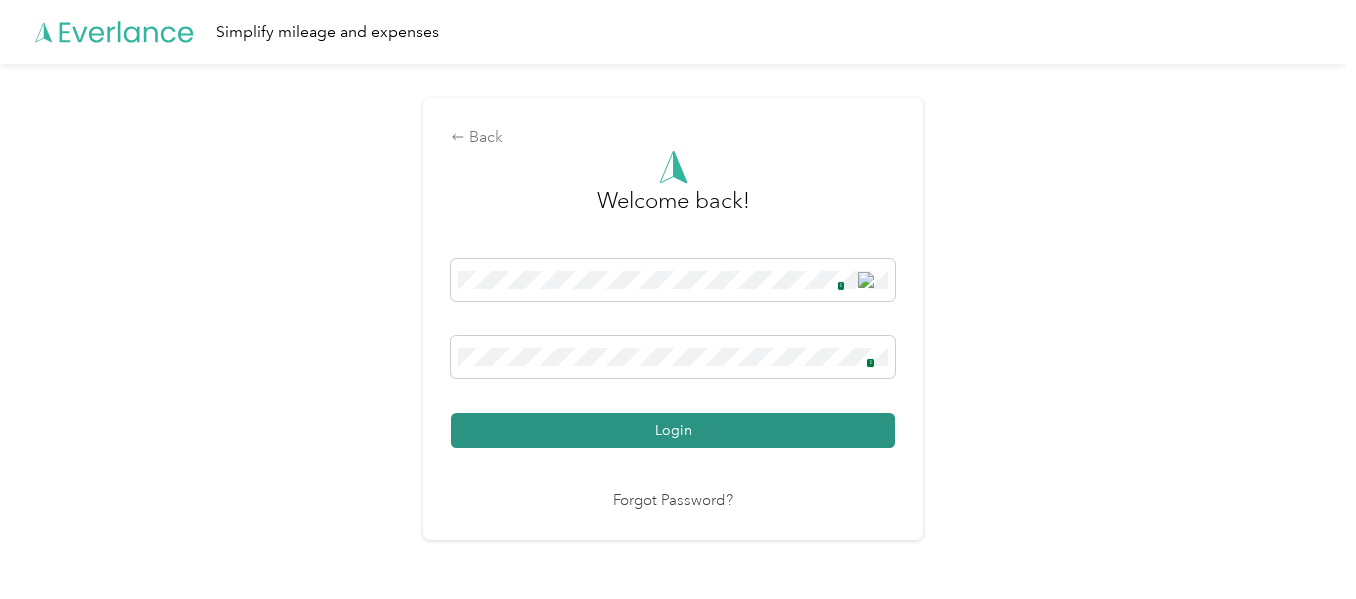 click on "Login" at bounding box center (673, 430) 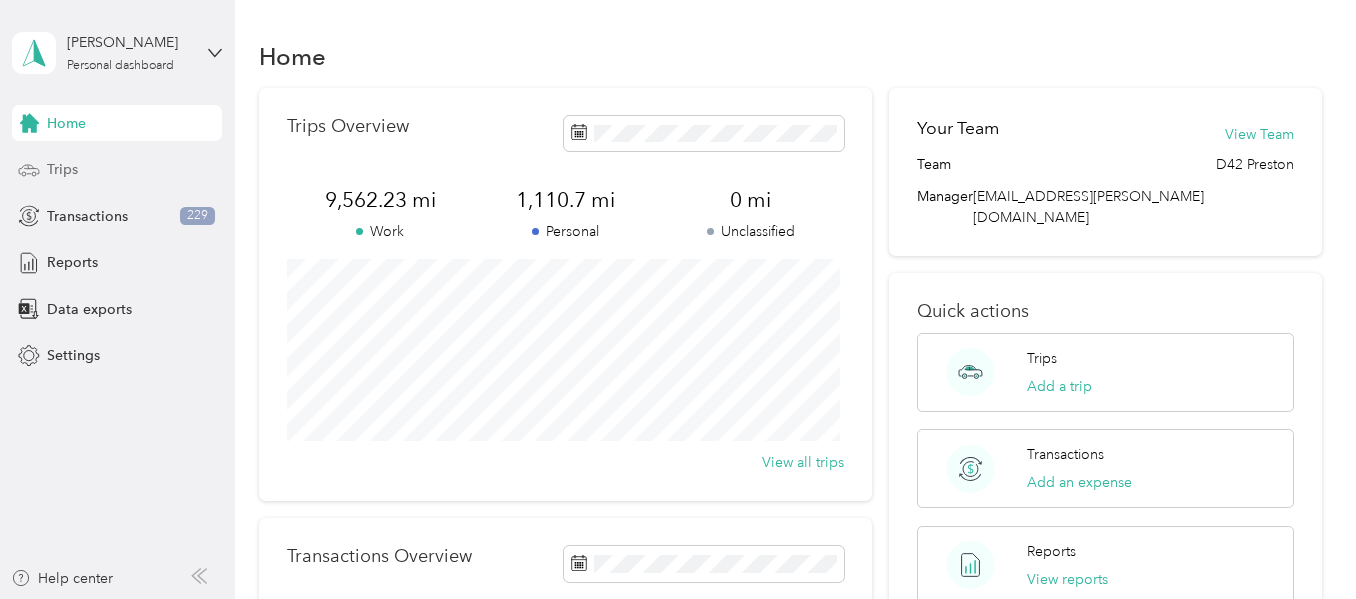 click on "Trips" at bounding box center [62, 169] 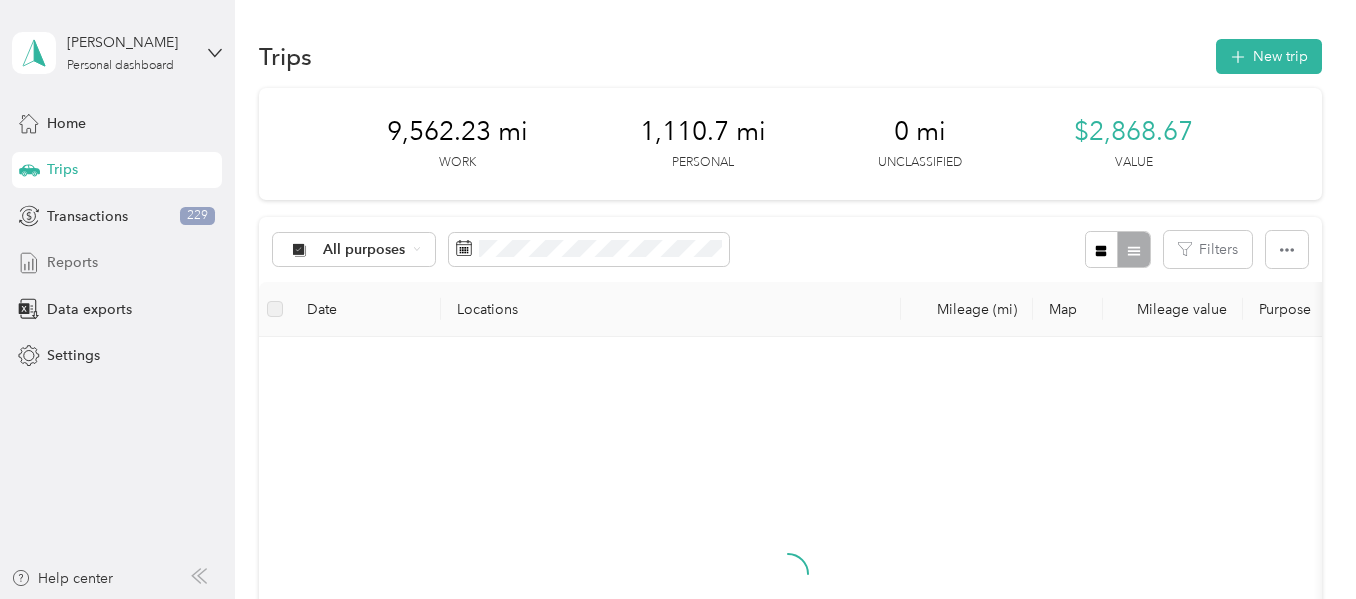 click on "Reports" at bounding box center (72, 262) 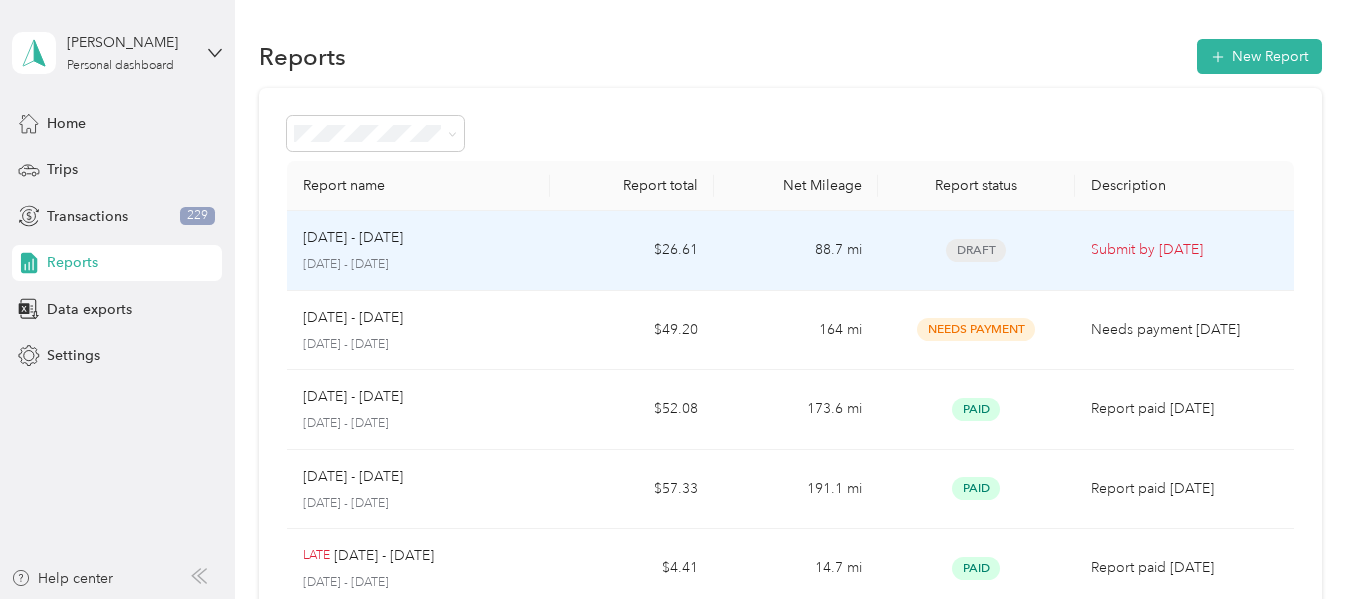 click on "$26.61" at bounding box center [632, 251] 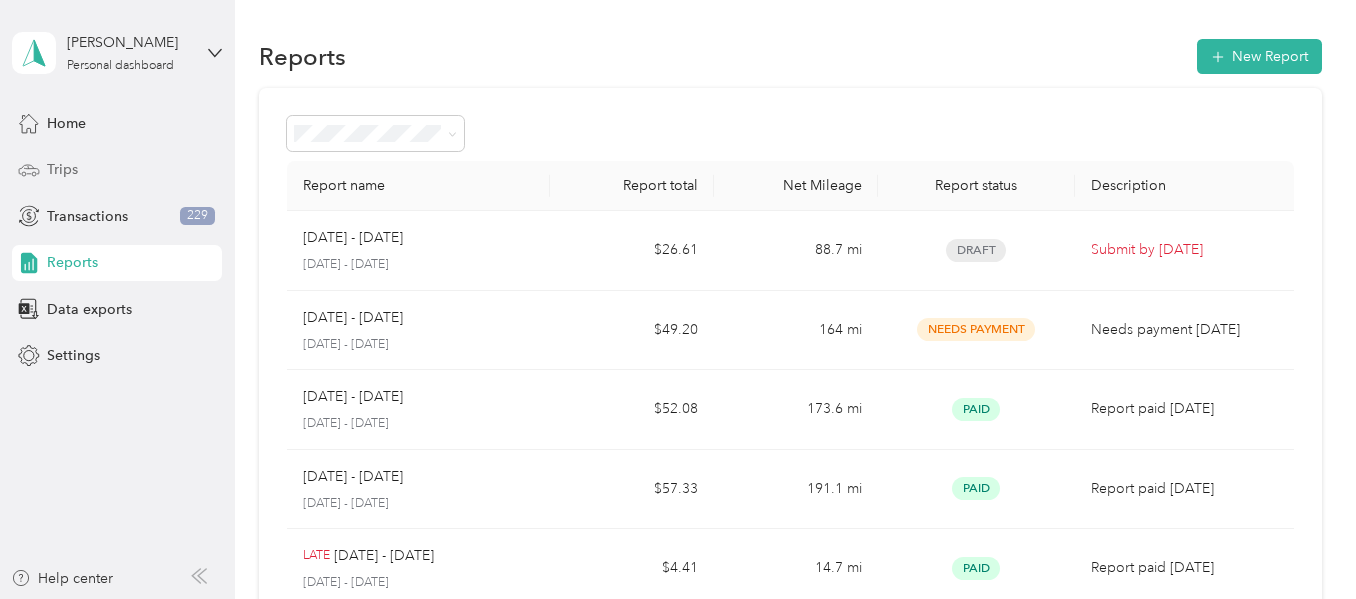 click on "Trips" at bounding box center (117, 170) 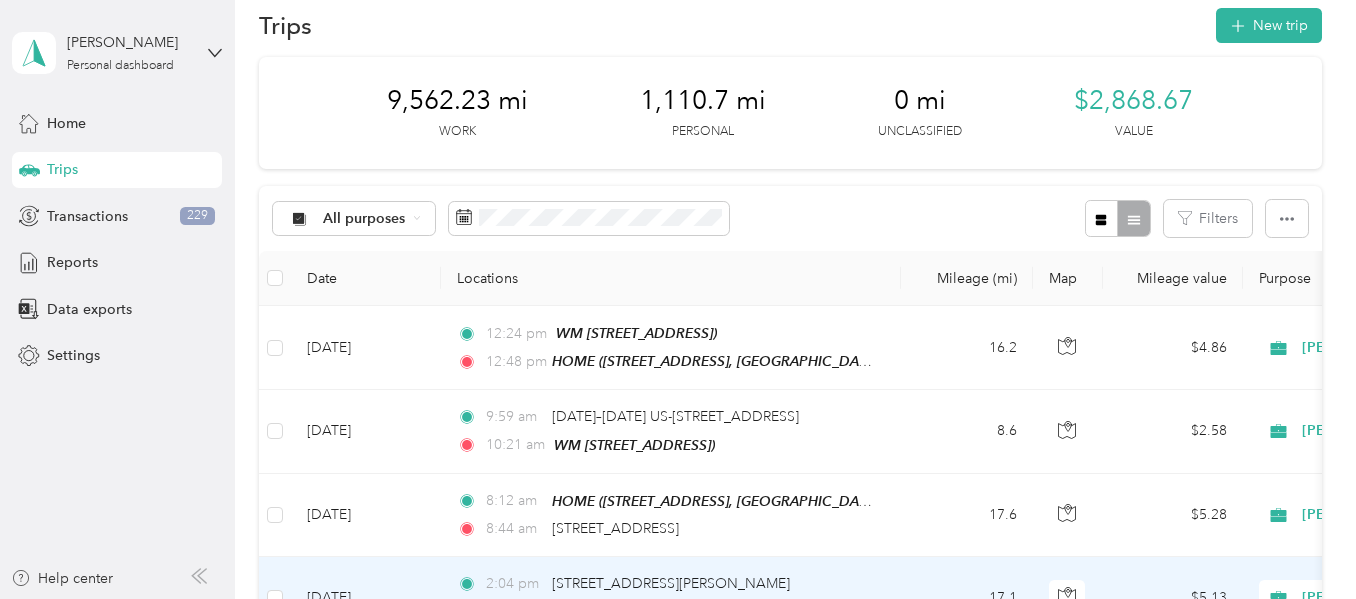 scroll, scrollTop: 0, scrollLeft: 0, axis: both 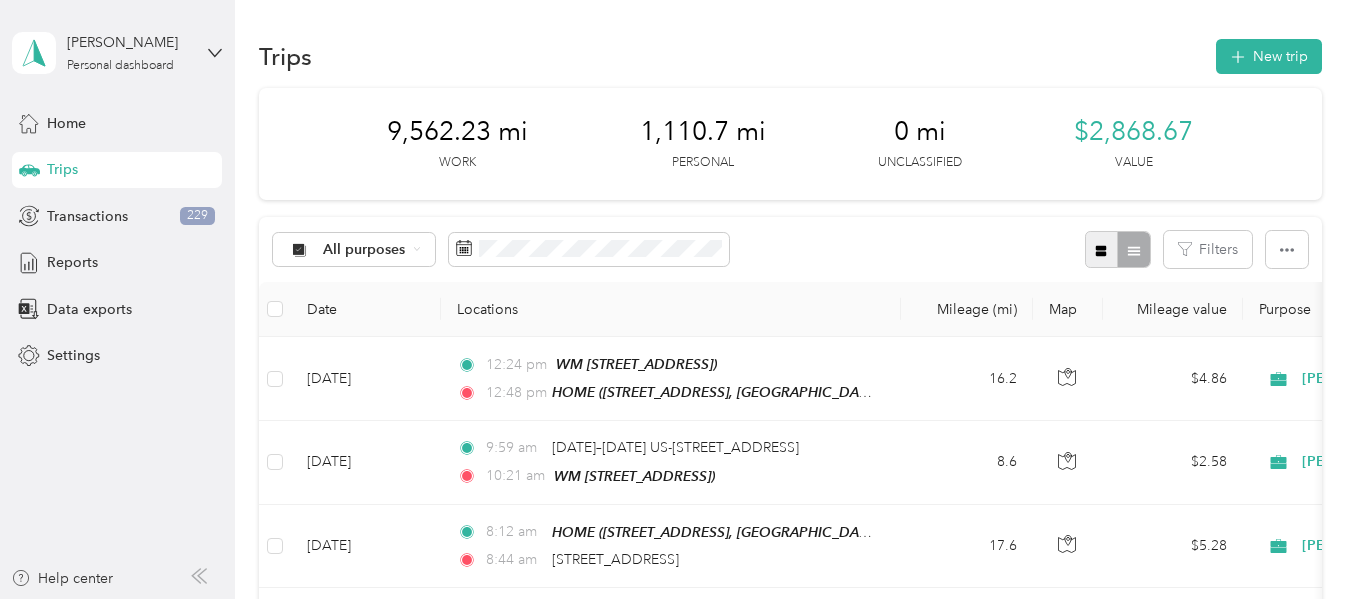 click 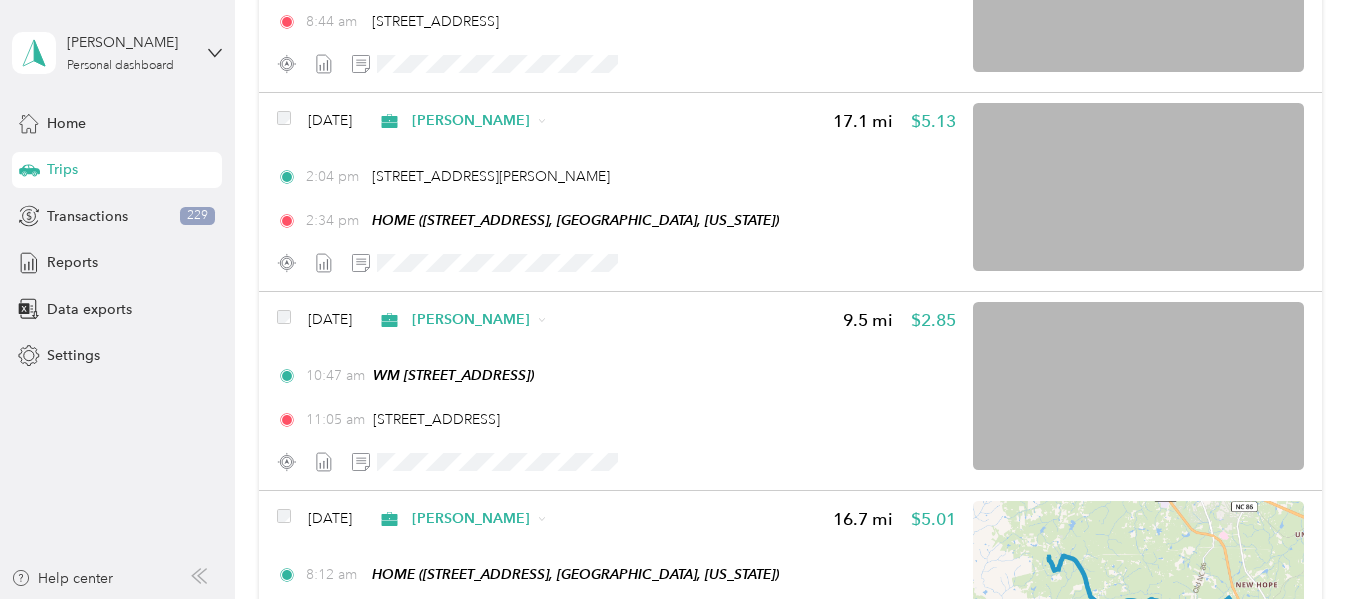 scroll, scrollTop: 800, scrollLeft: 0, axis: vertical 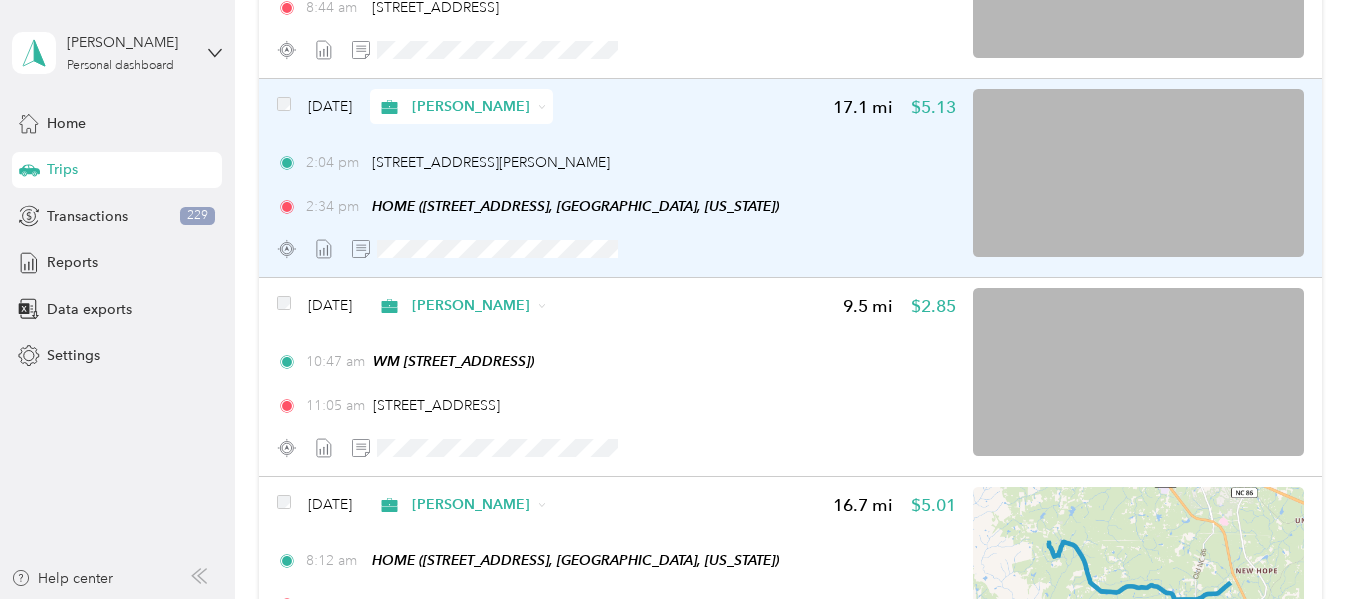click at bounding box center (1138, 173) 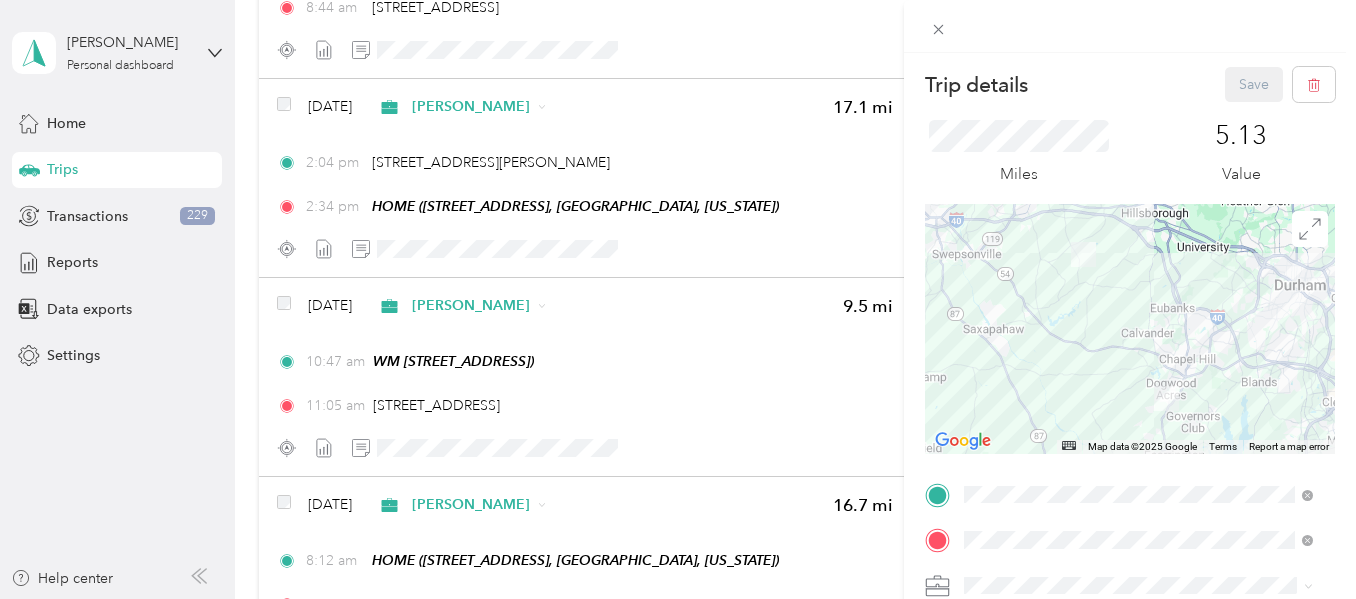 click on "TEAM Walmart Supercenter [STREET_ADDRESS]" at bounding box center [1105, 342] 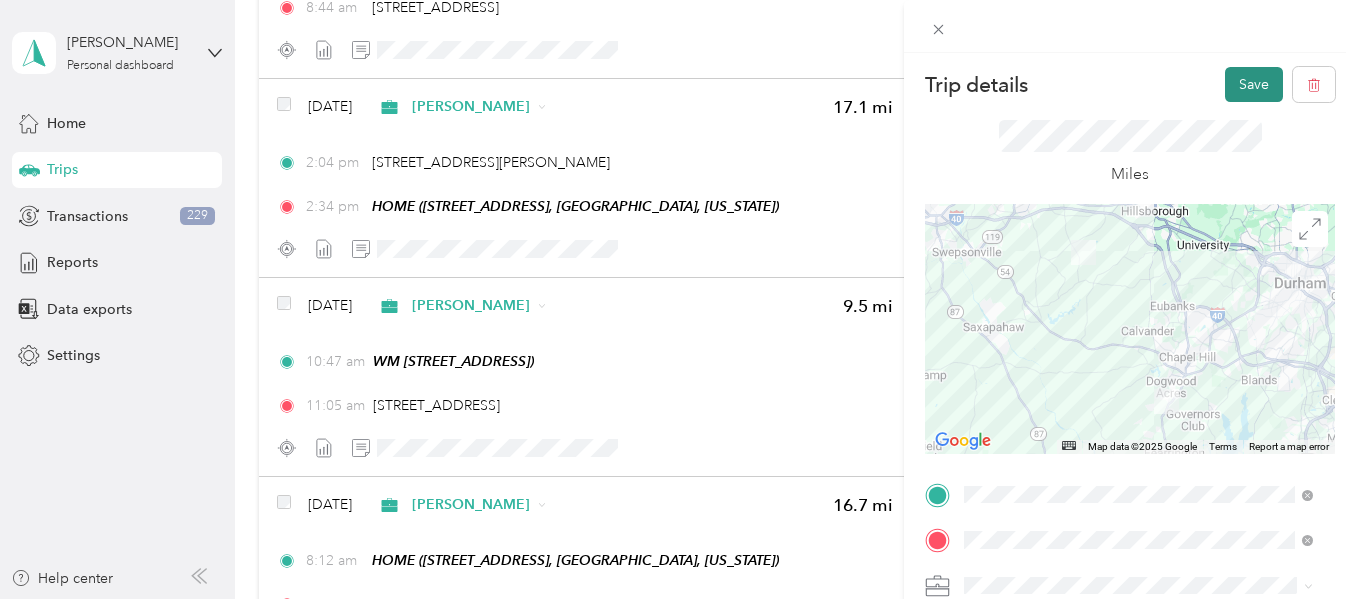 click on "Save" at bounding box center (1254, 84) 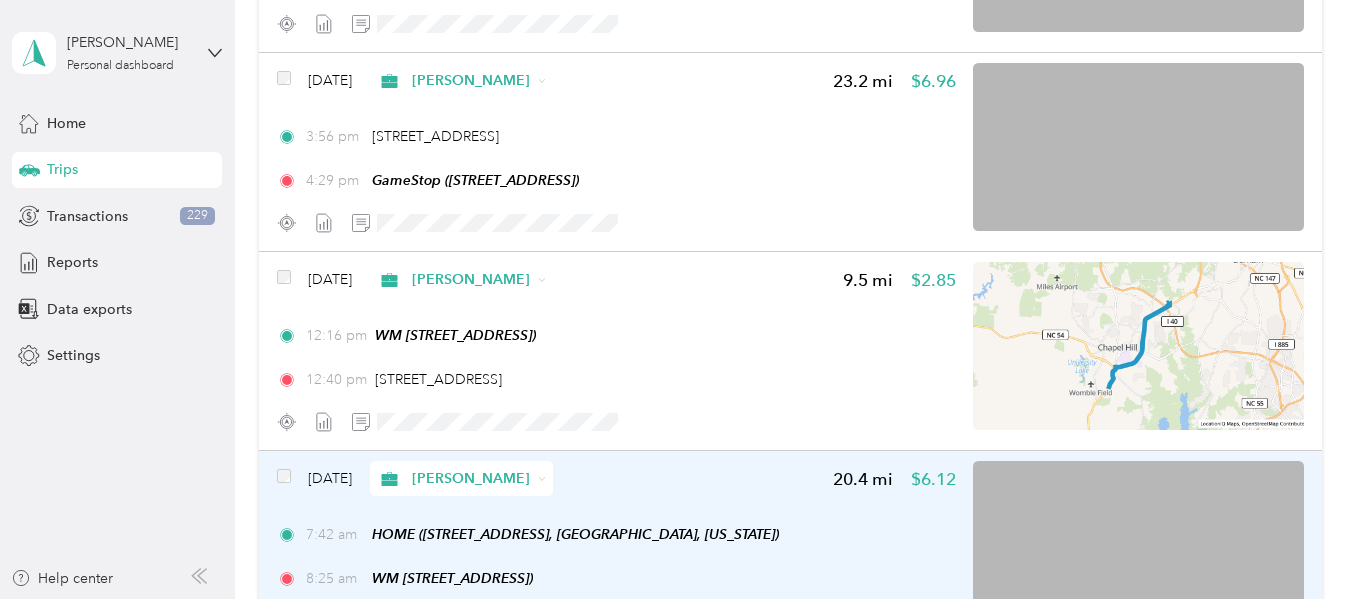 scroll, scrollTop: 2200, scrollLeft: 0, axis: vertical 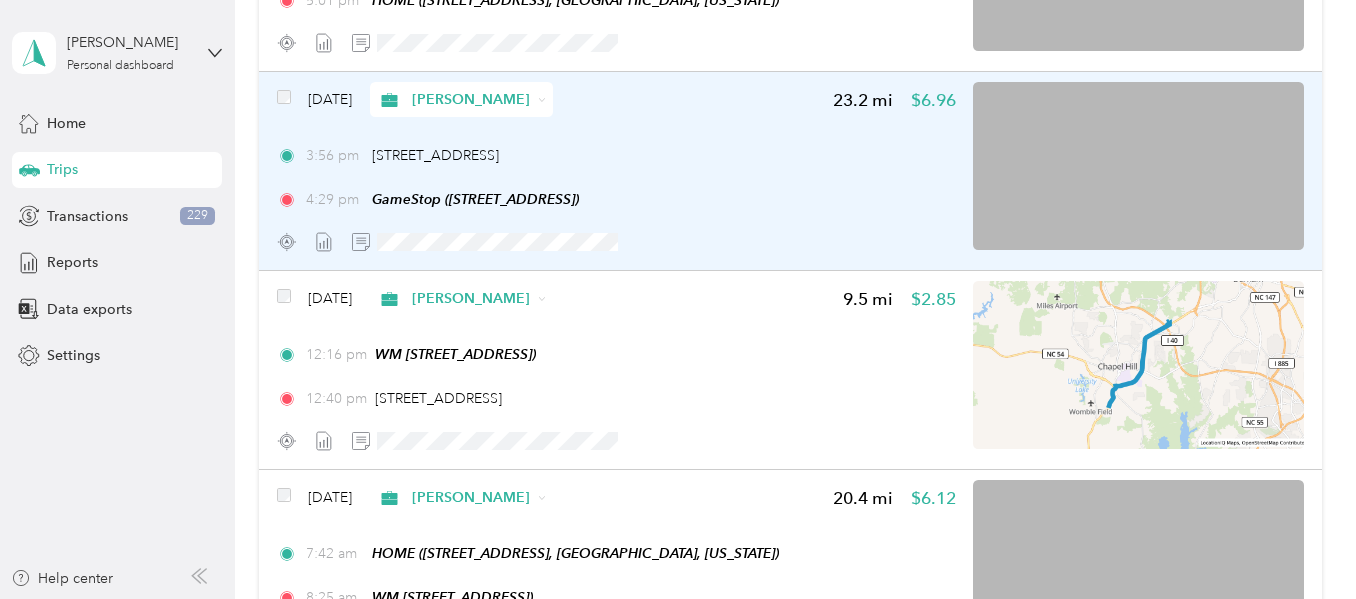 click at bounding box center [1138, 166] 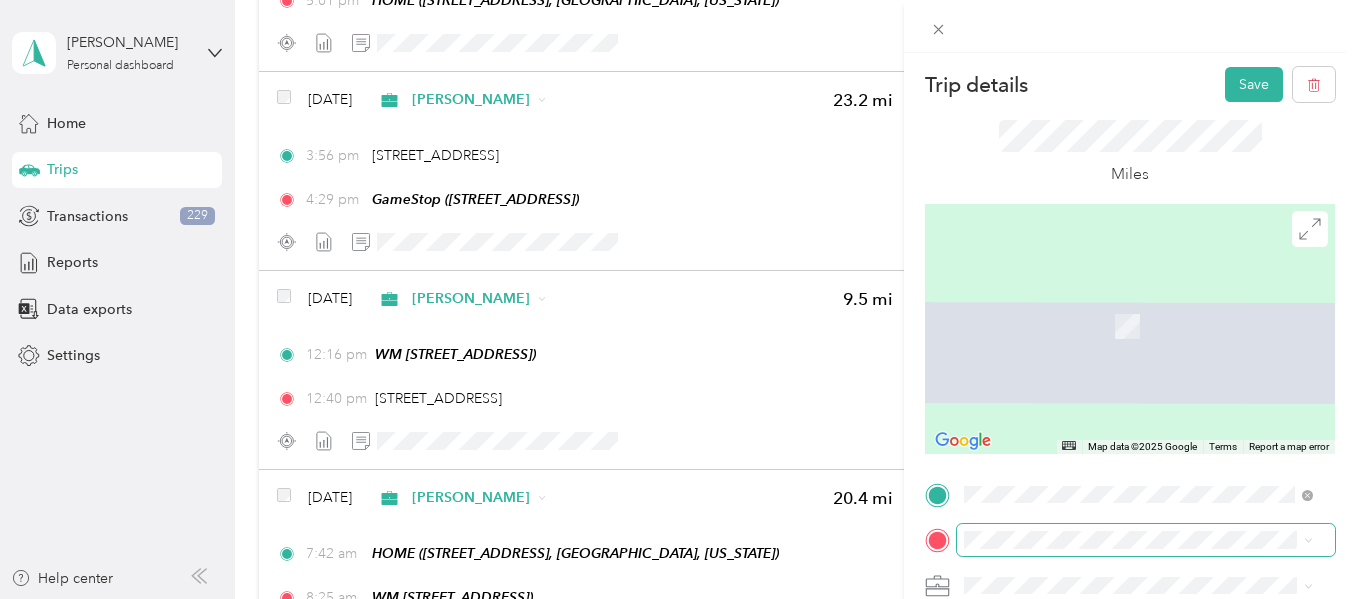 click at bounding box center (1146, 540) 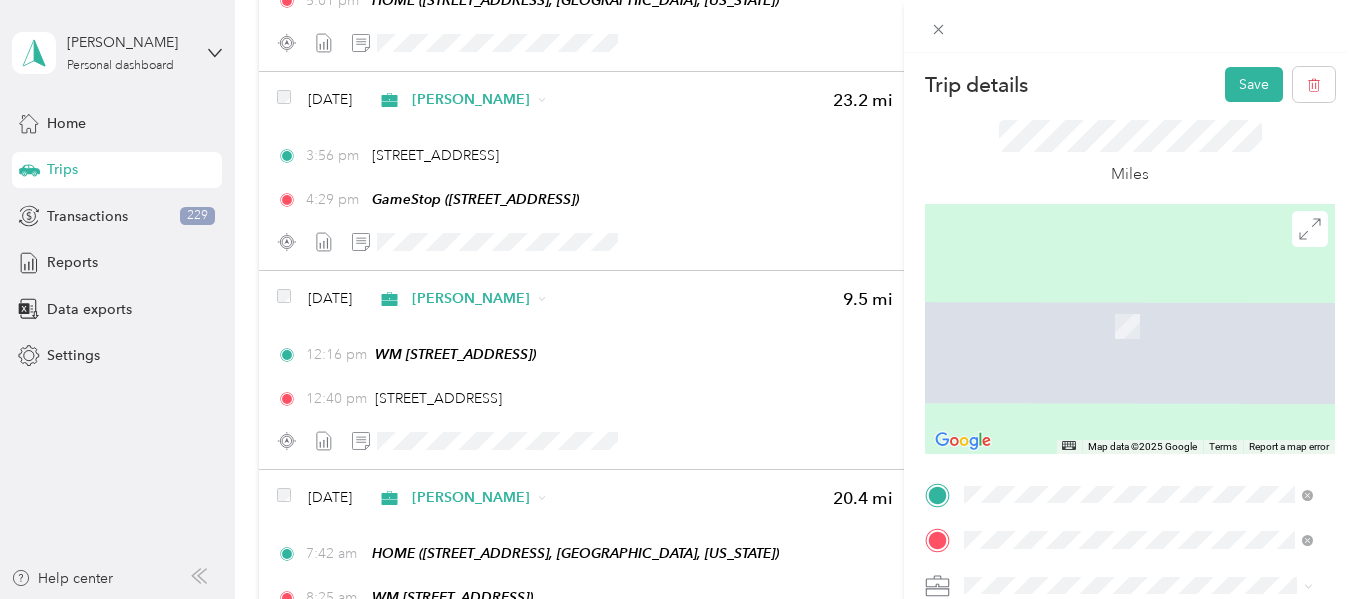 click on "WM [STREET_ADDRESS][US_STATE]" at bounding box center [1102, 316] 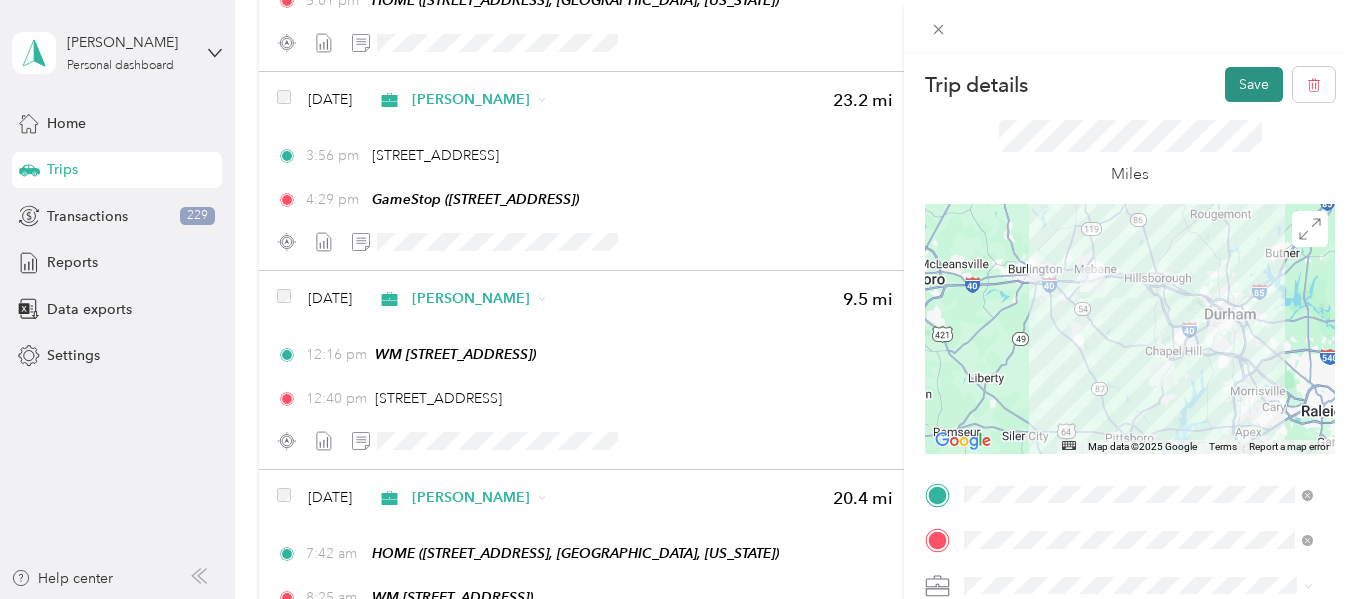 click on "Save" at bounding box center [1254, 84] 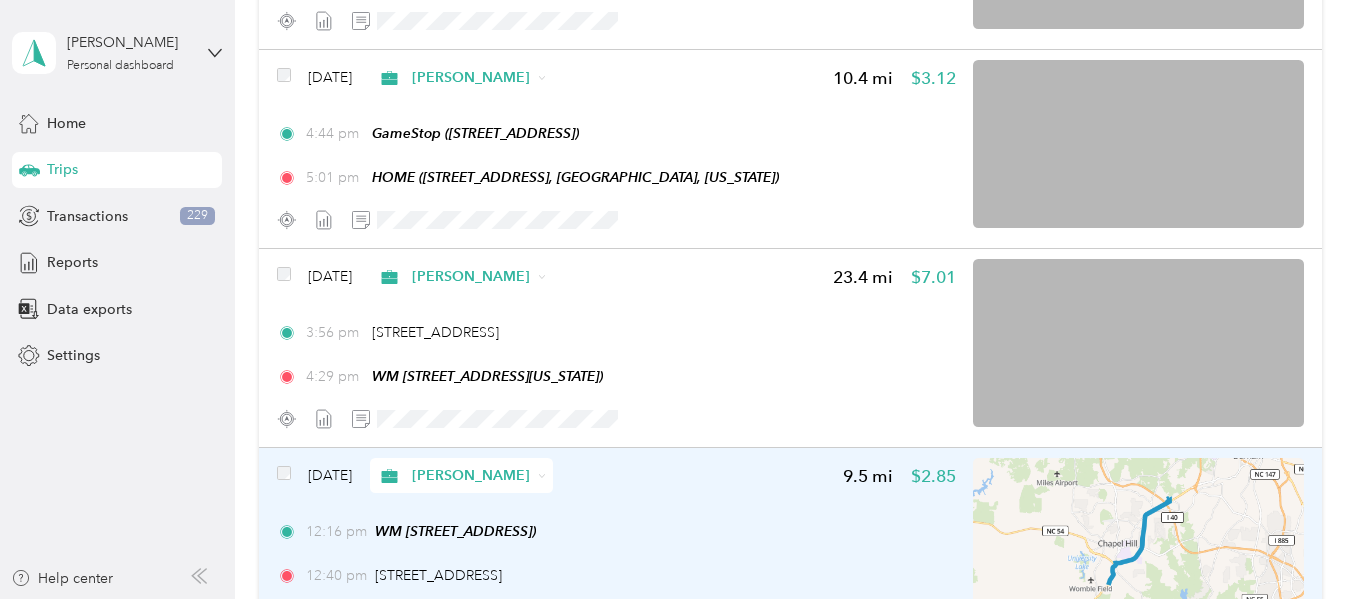 scroll, scrollTop: 2000, scrollLeft: 0, axis: vertical 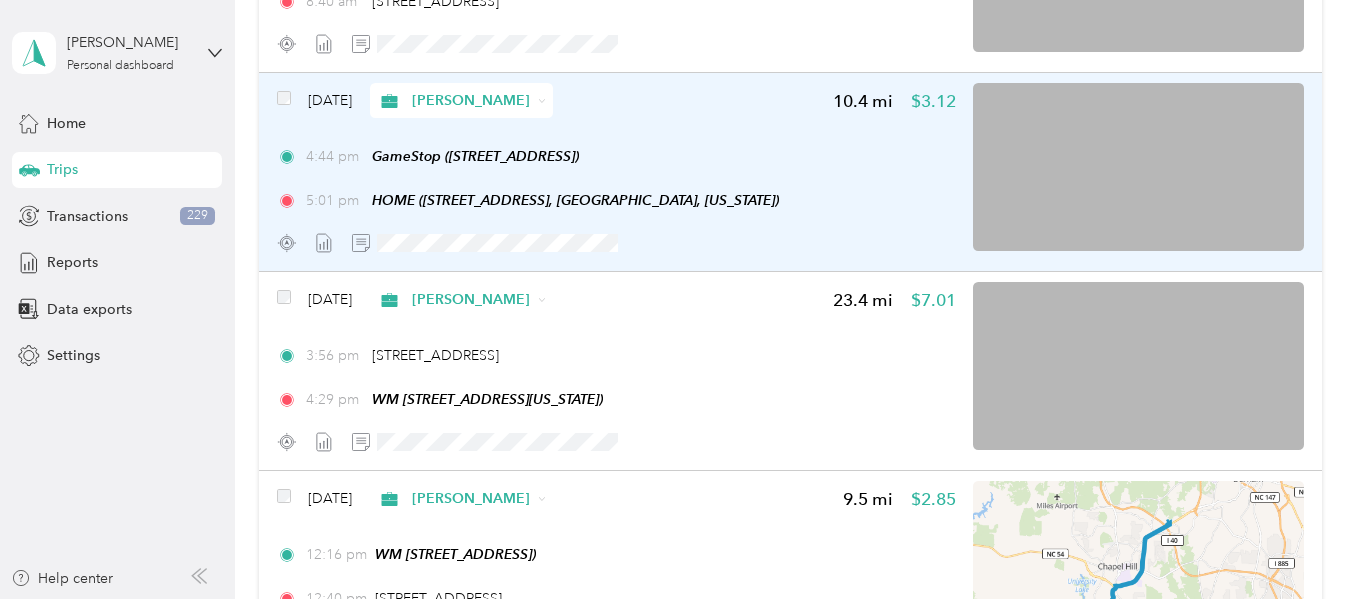 click on "4:44 pm GameStop ([STREET_ADDRESS])" at bounding box center (616, 156) 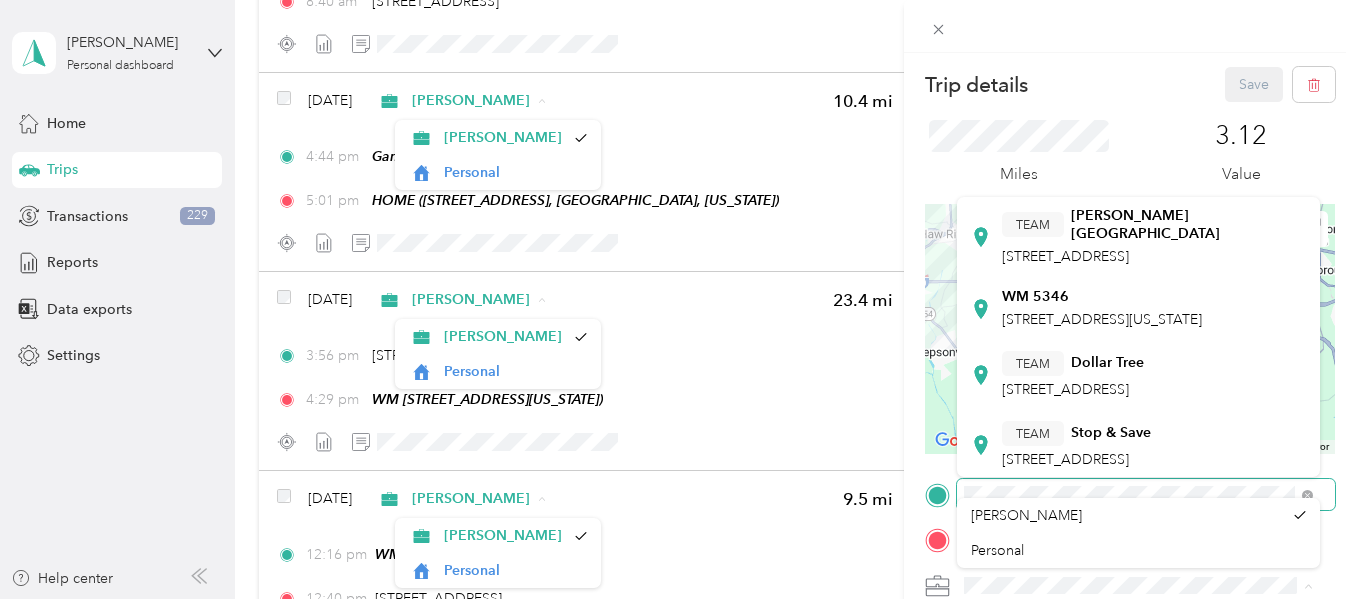 scroll, scrollTop: 340, scrollLeft: 0, axis: vertical 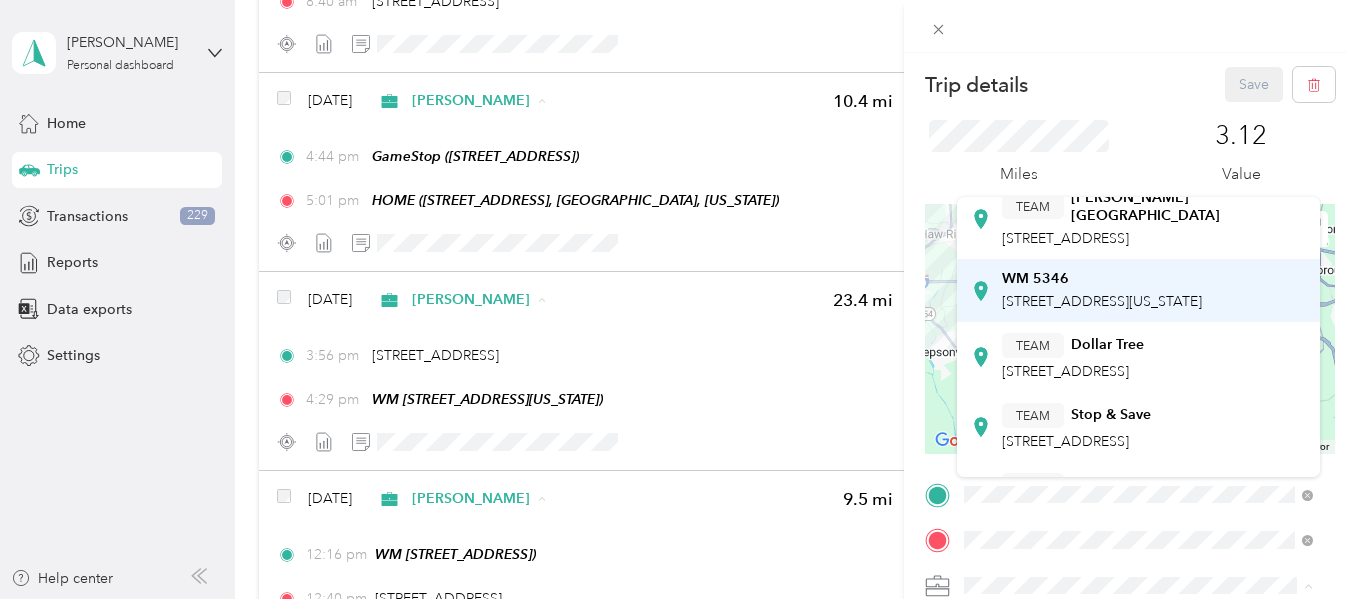 click on "[STREET_ADDRESS][US_STATE]" at bounding box center (1102, 301) 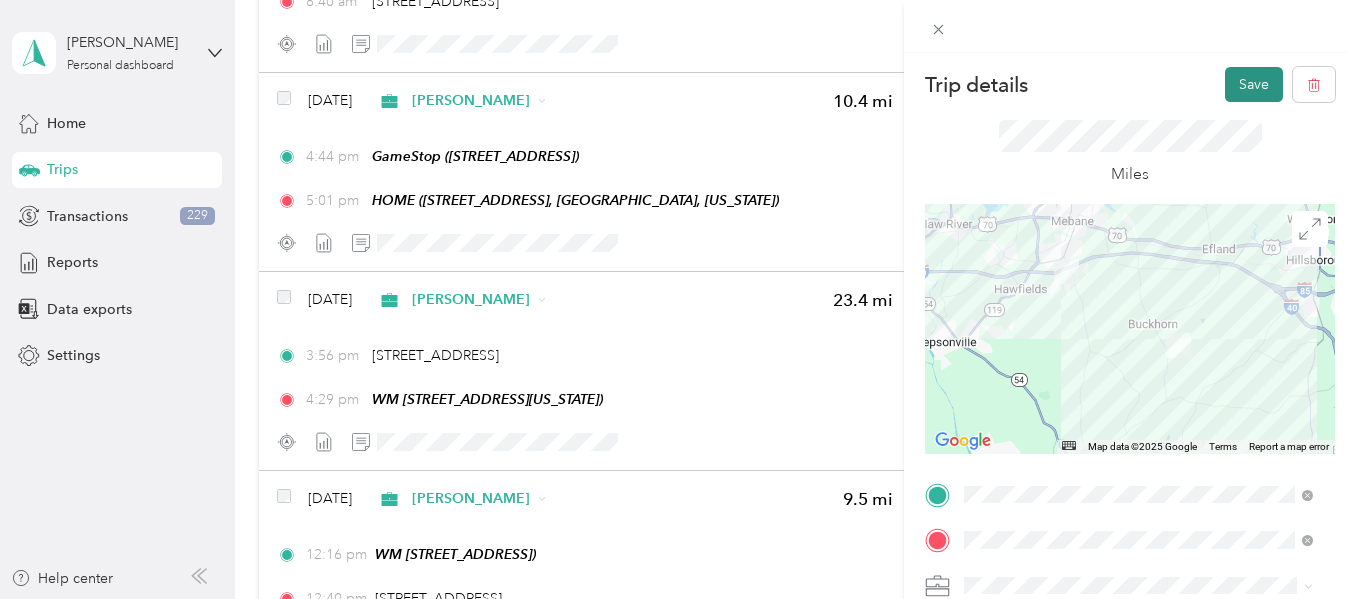 click on "Save" at bounding box center (1254, 84) 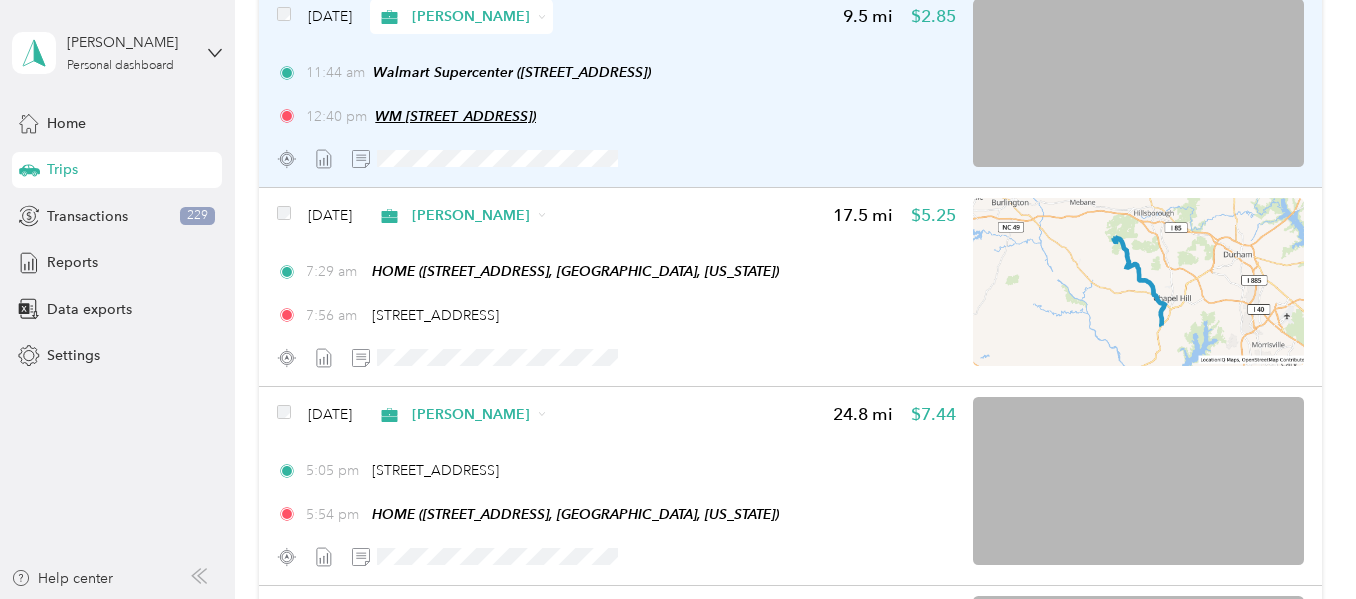 scroll, scrollTop: 4300, scrollLeft: 0, axis: vertical 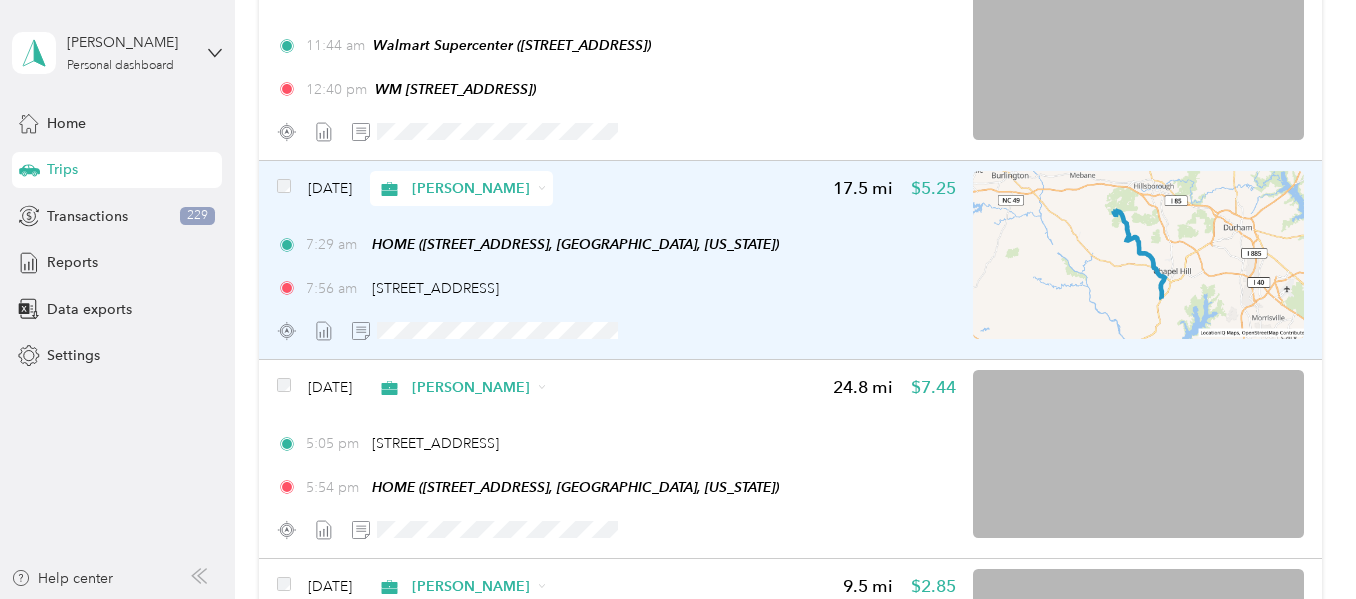 click at bounding box center [1138, 255] 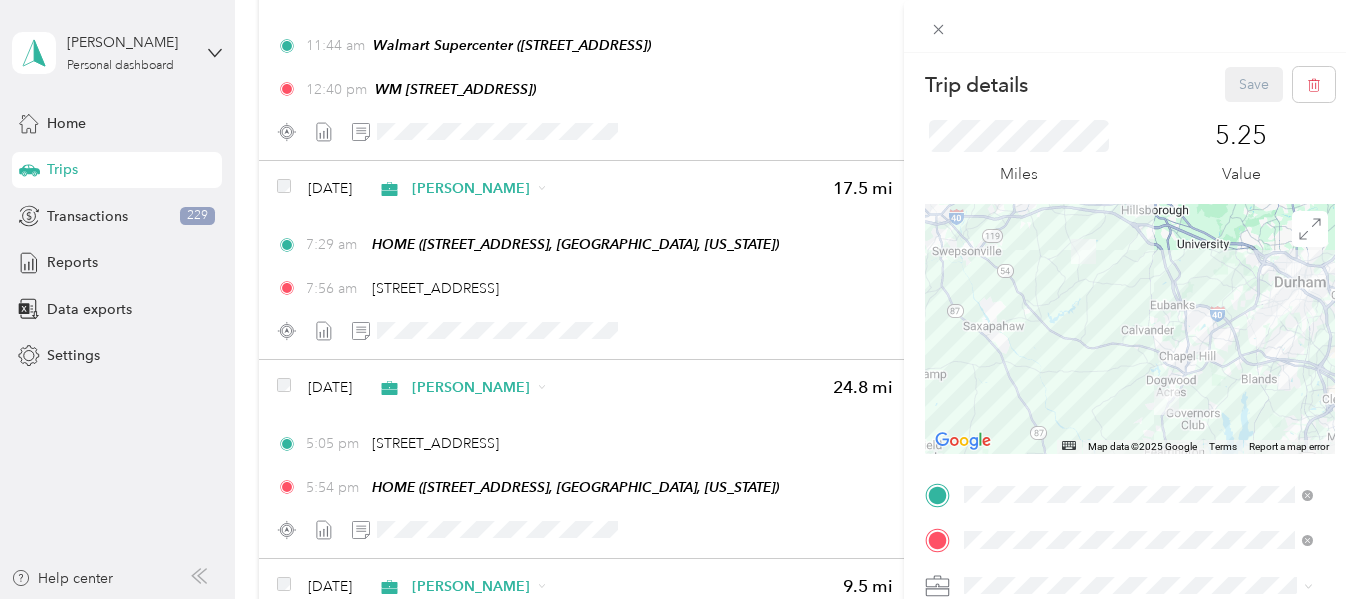 click on "TEAM Walmart Supercenter [STREET_ADDRESS]" at bounding box center (1105, 319) 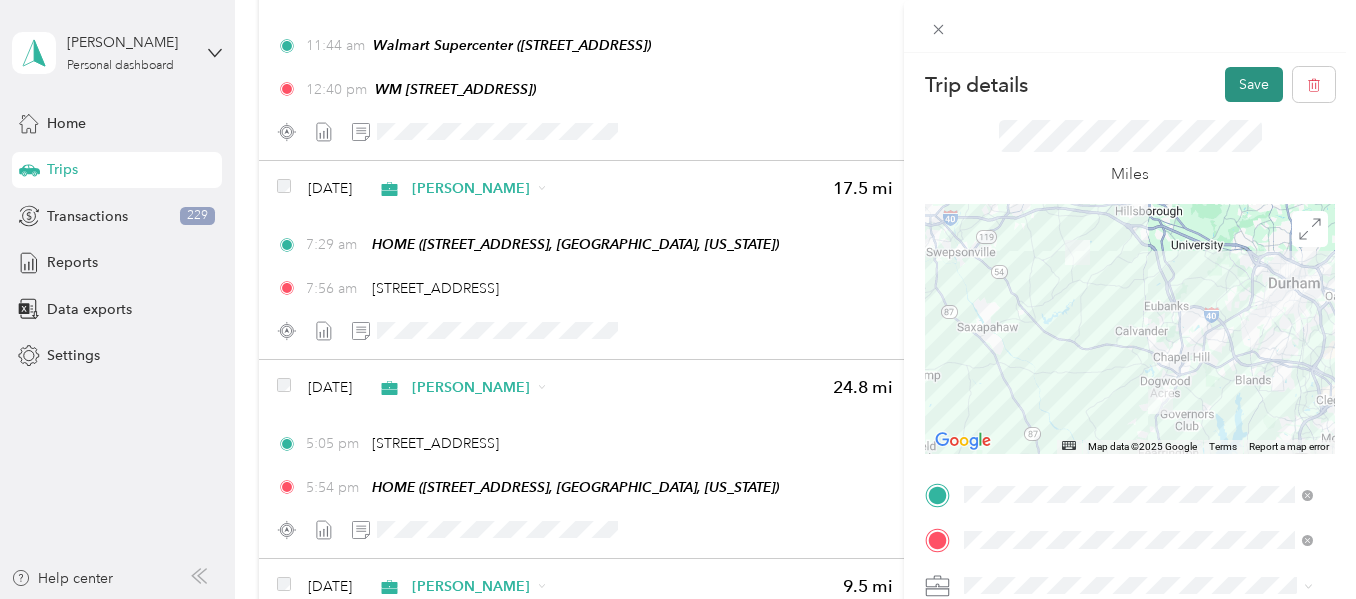 click on "Save" at bounding box center [1254, 84] 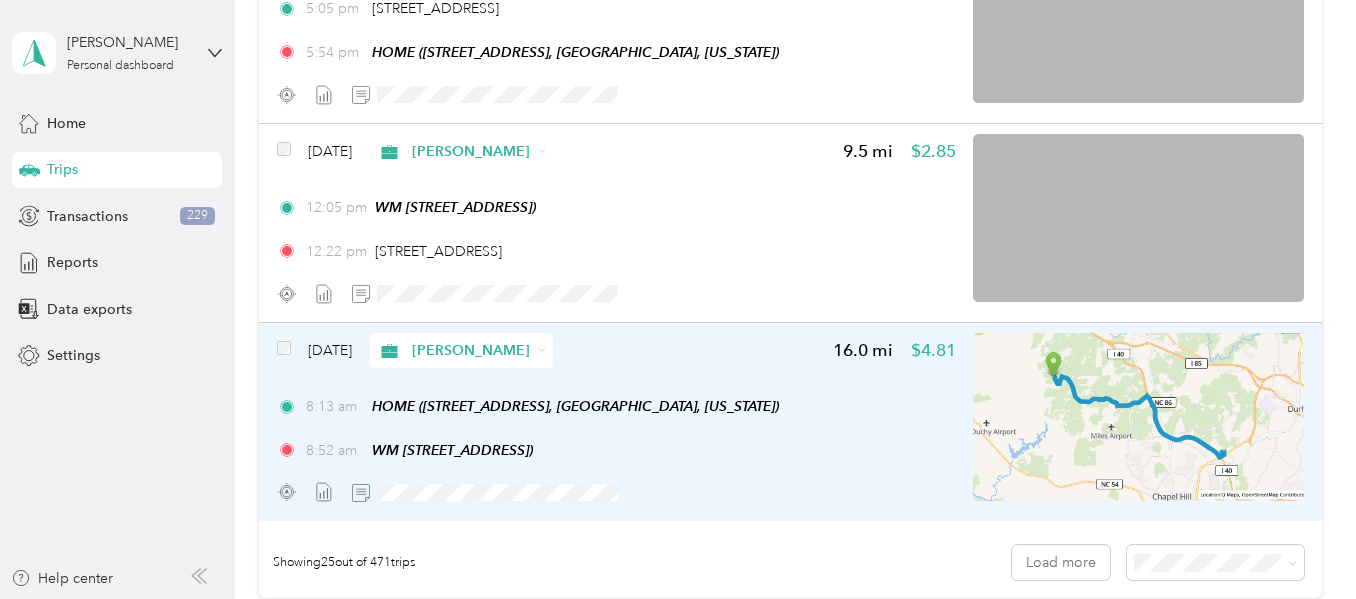 scroll, scrollTop: 4700, scrollLeft: 0, axis: vertical 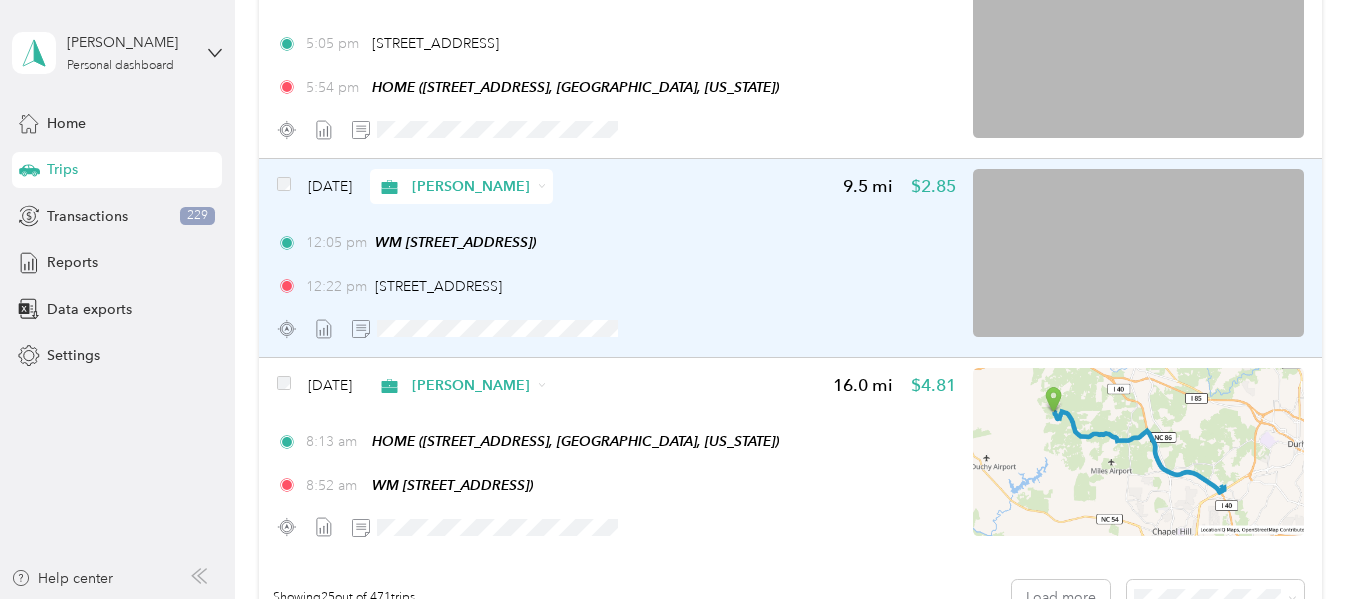 click at bounding box center (1138, 253) 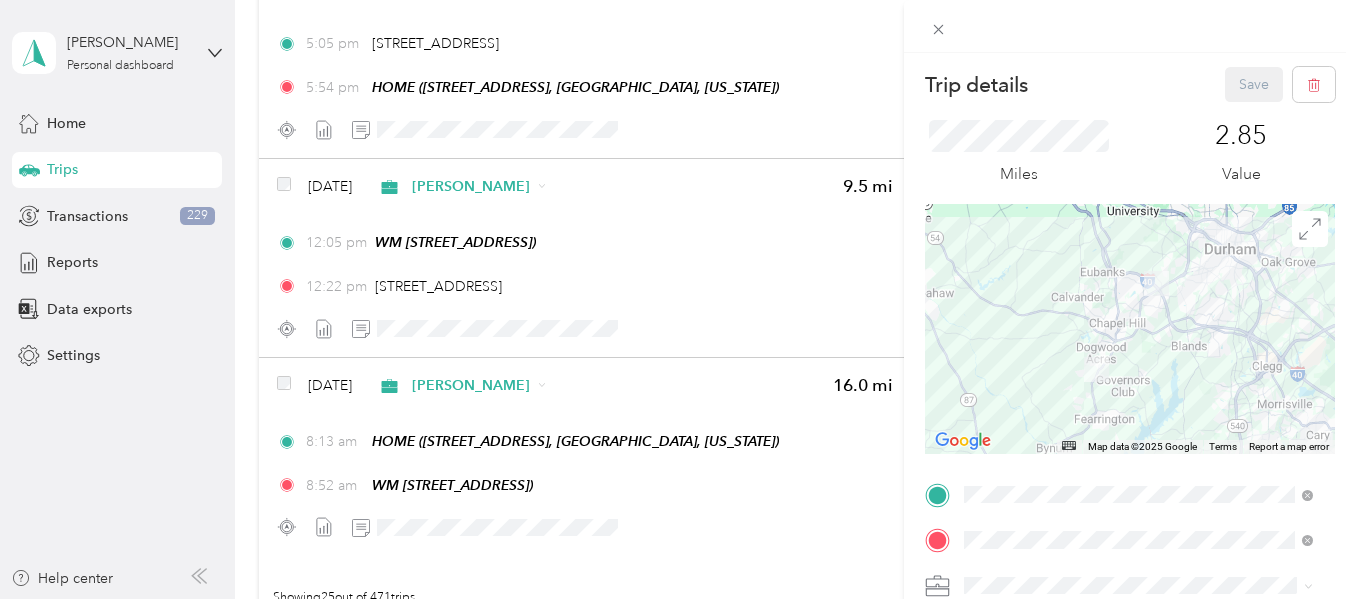 click on "[STREET_ADDRESS]" at bounding box center [1065, 333] 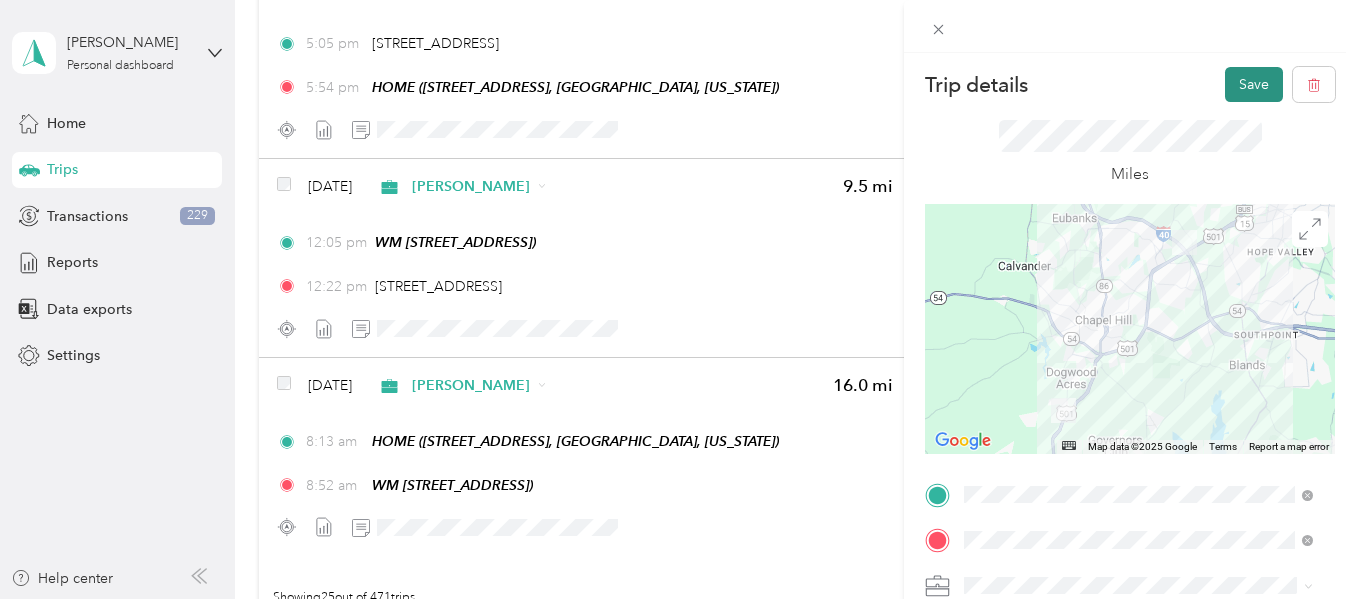 click on "Save" at bounding box center [1254, 84] 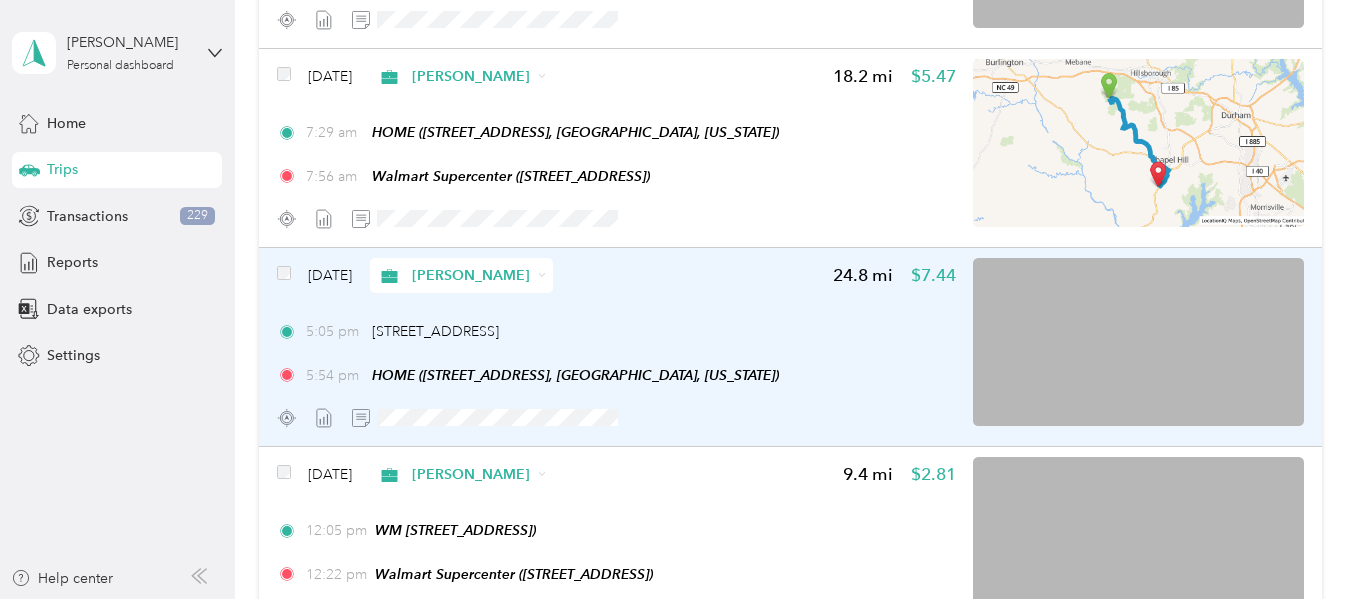 scroll, scrollTop: 4400, scrollLeft: 0, axis: vertical 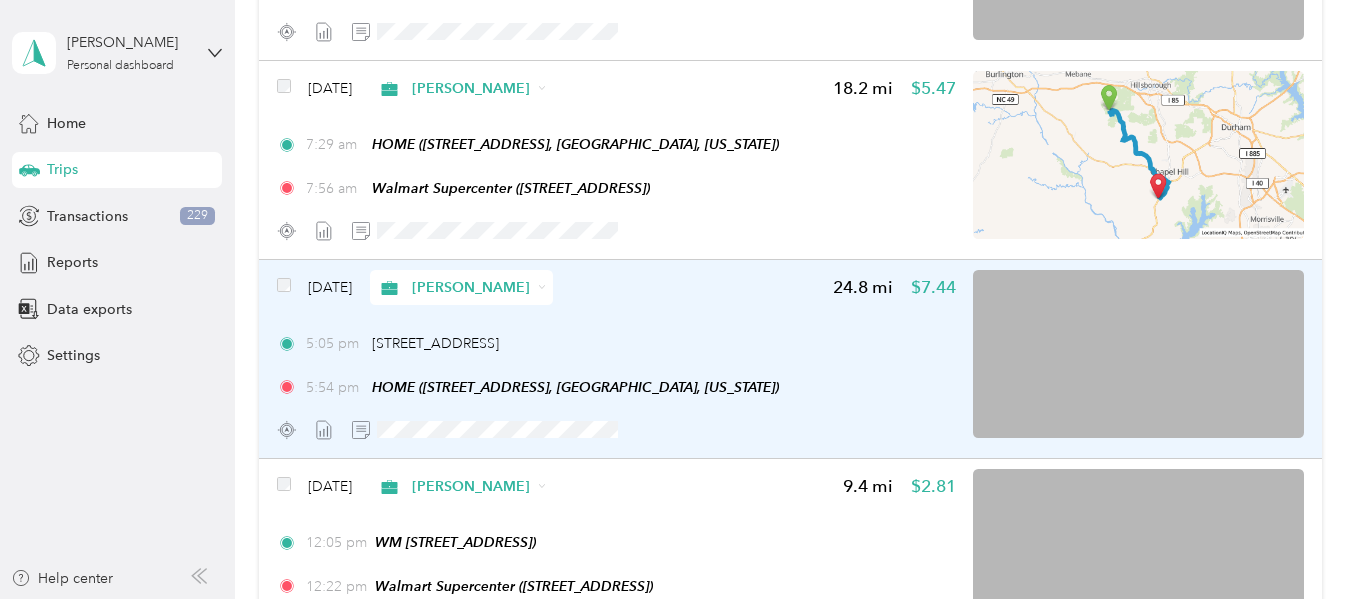 click at bounding box center [1138, 354] 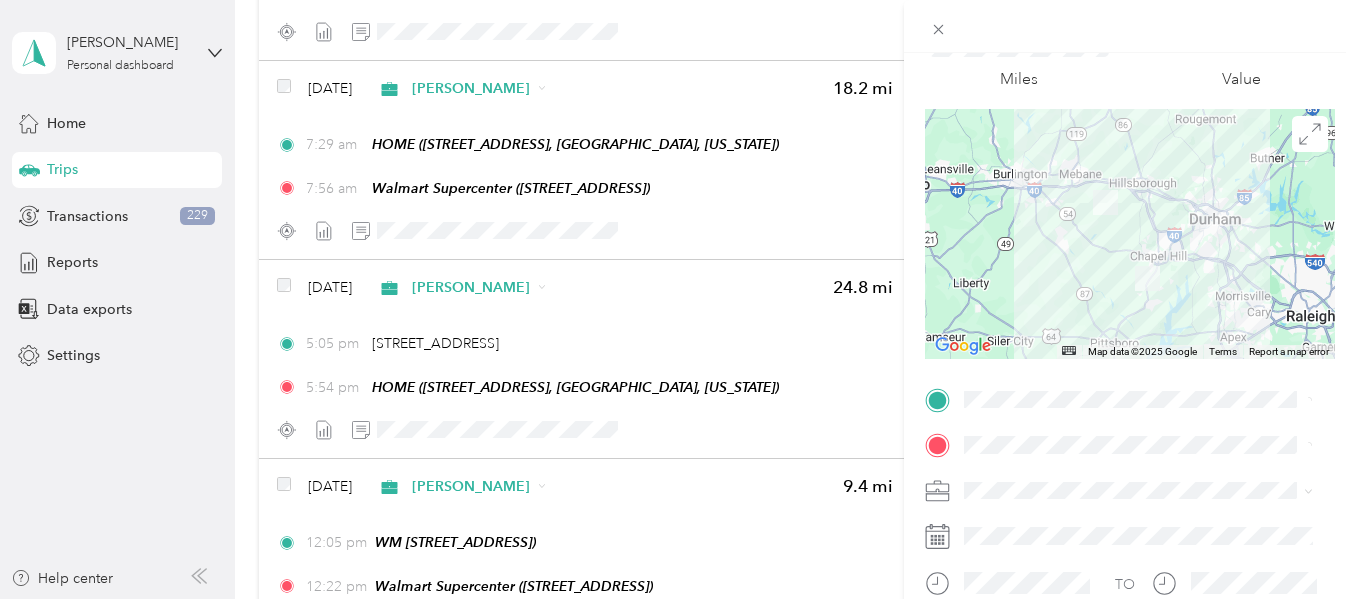 scroll, scrollTop: 100, scrollLeft: 0, axis: vertical 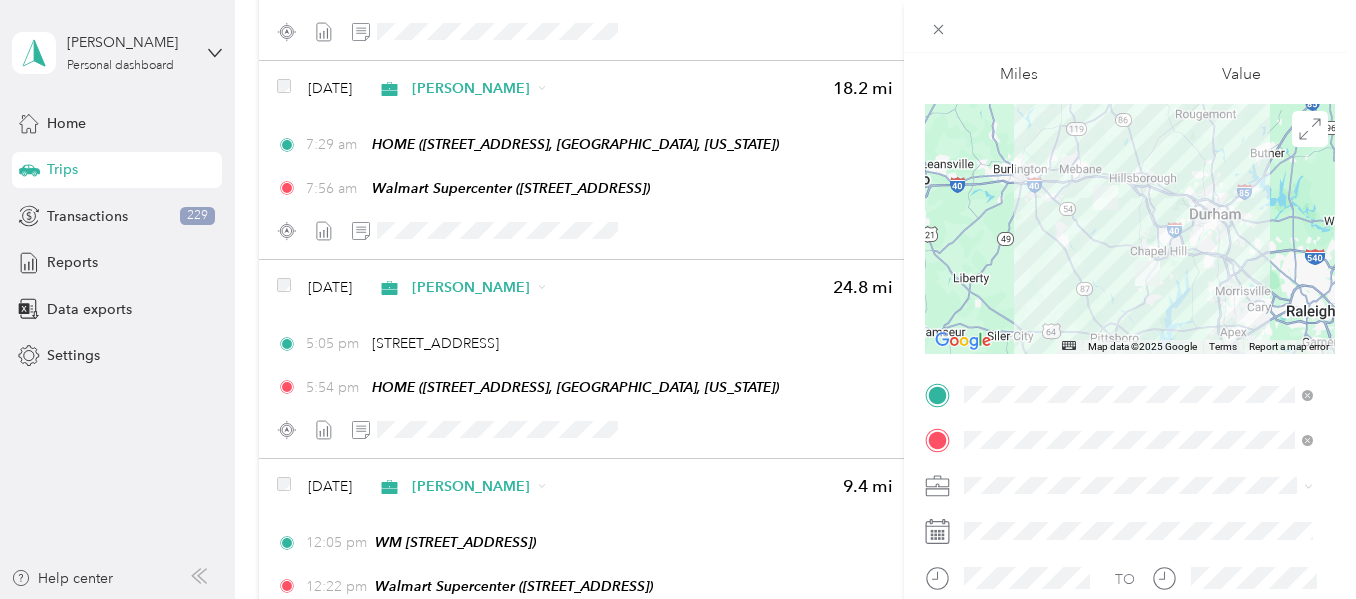 click on "TEAM Walmart Supercenter [STREET_ADDRESS]" at bounding box center (1105, 169) 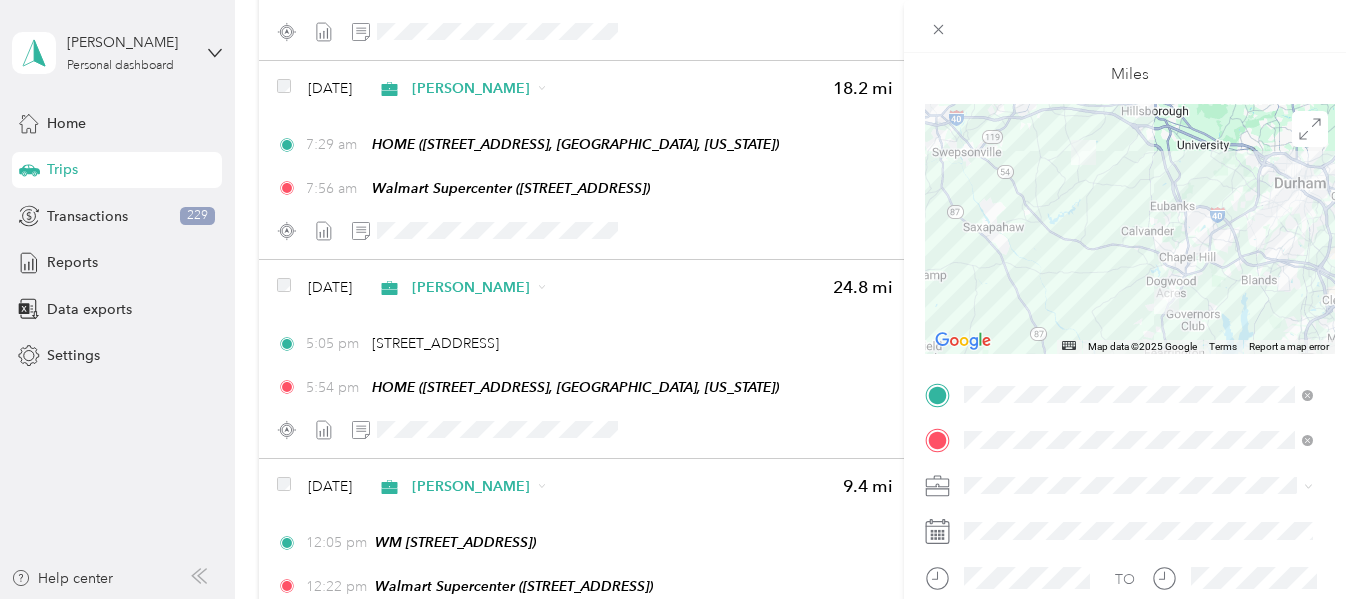 scroll, scrollTop: 0, scrollLeft: 0, axis: both 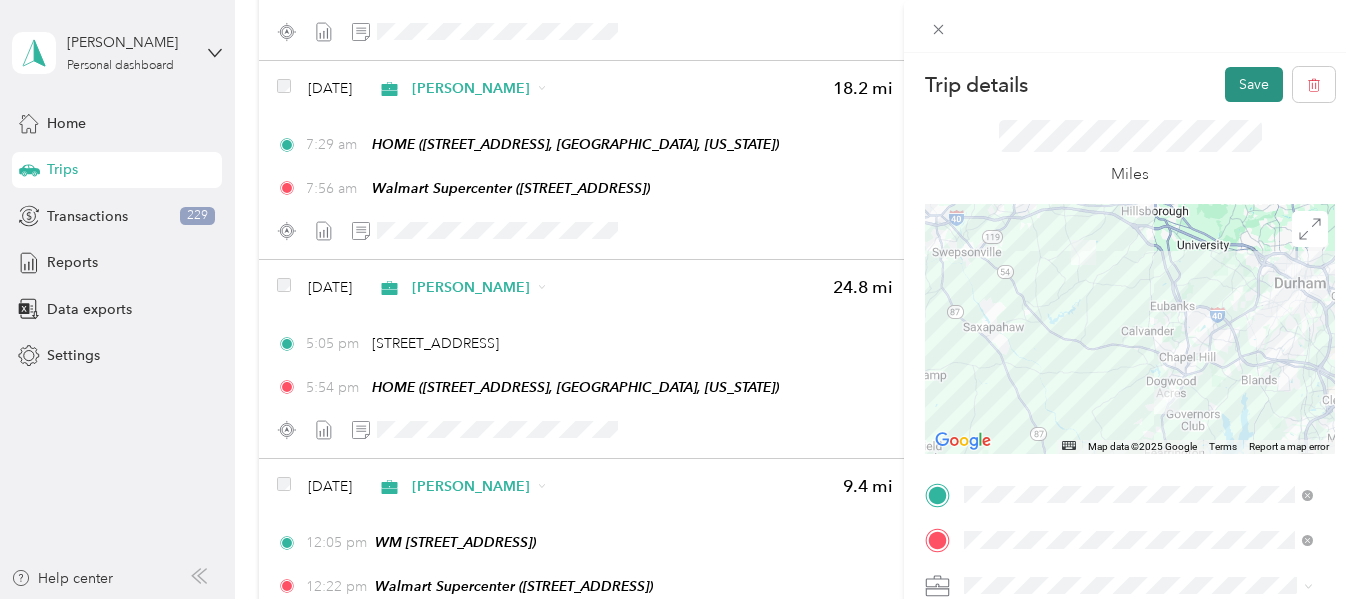 click on "Save" at bounding box center (1254, 84) 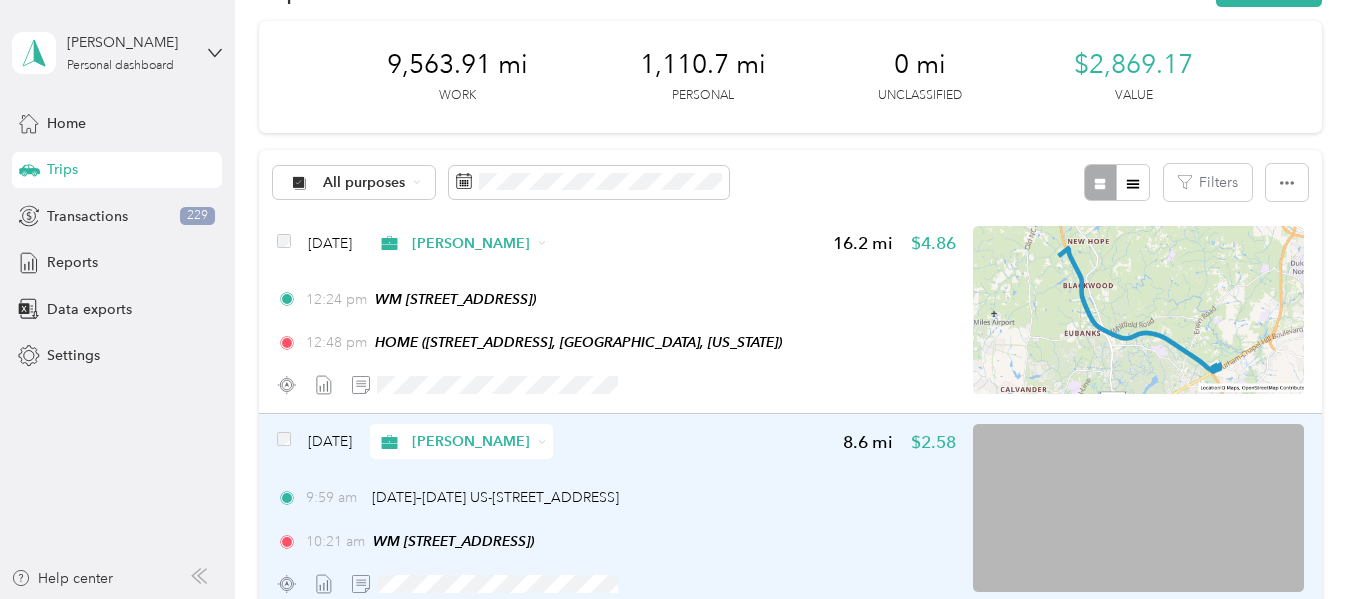 scroll, scrollTop: 0, scrollLeft: 0, axis: both 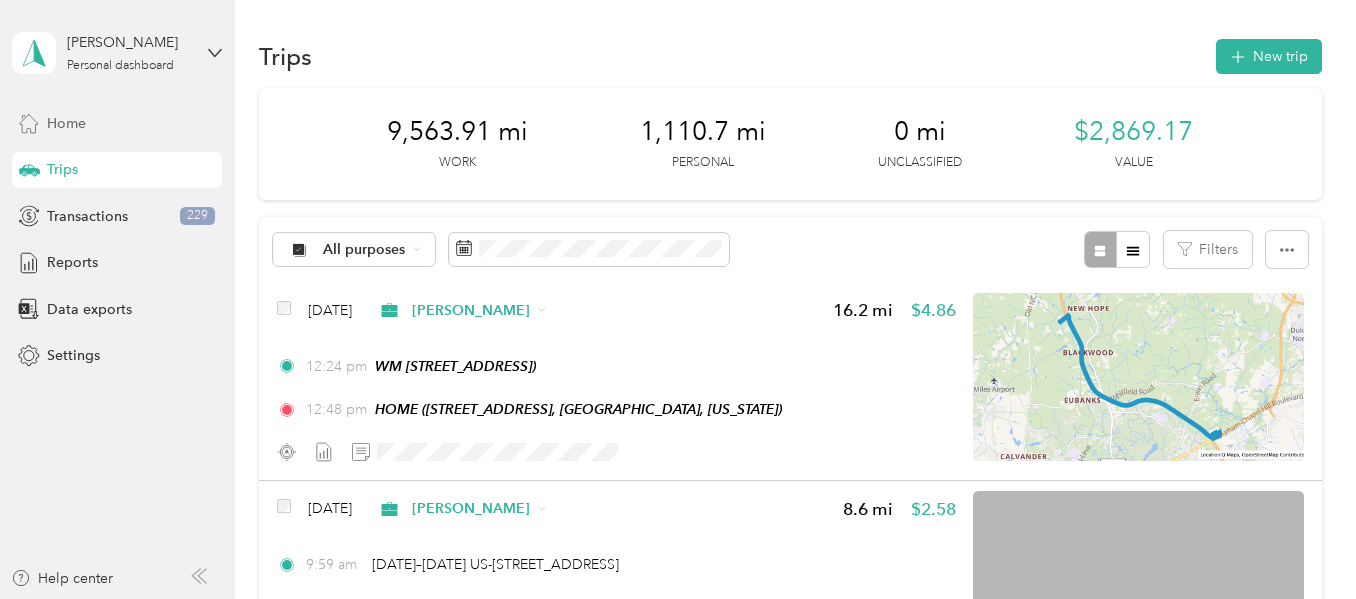 click on "Home" at bounding box center (66, 123) 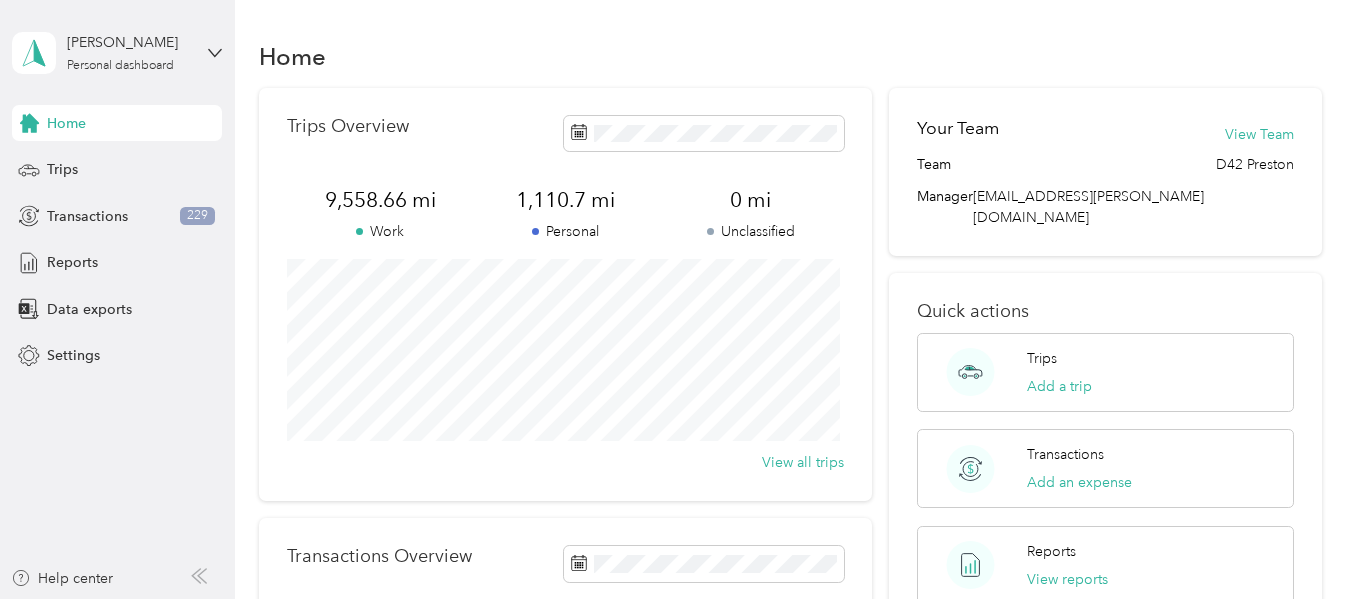 click on "Home" at bounding box center [117, 123] 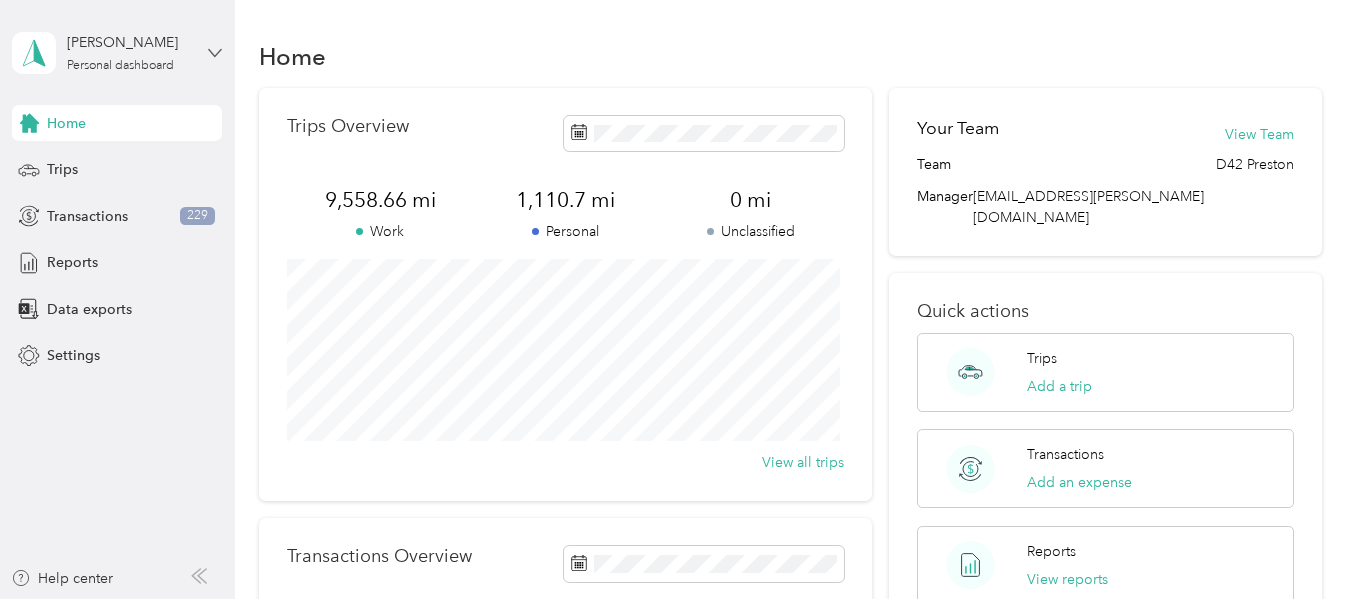 click 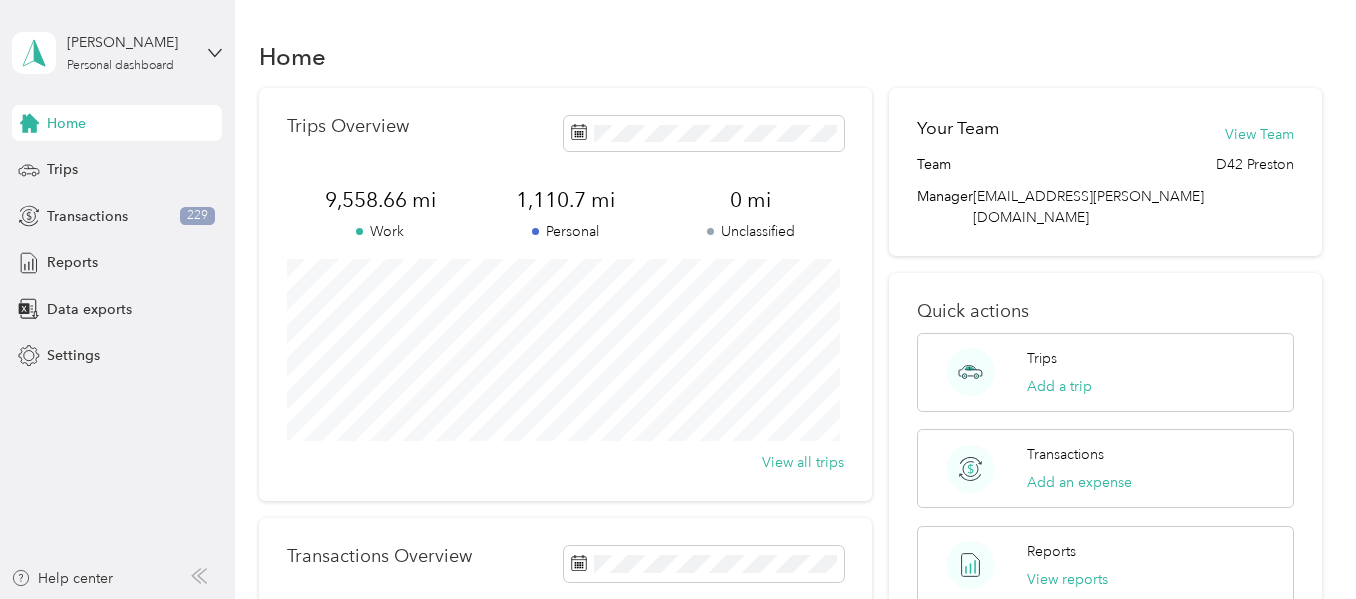click on "Log out" at bounding box center [68, 164] 